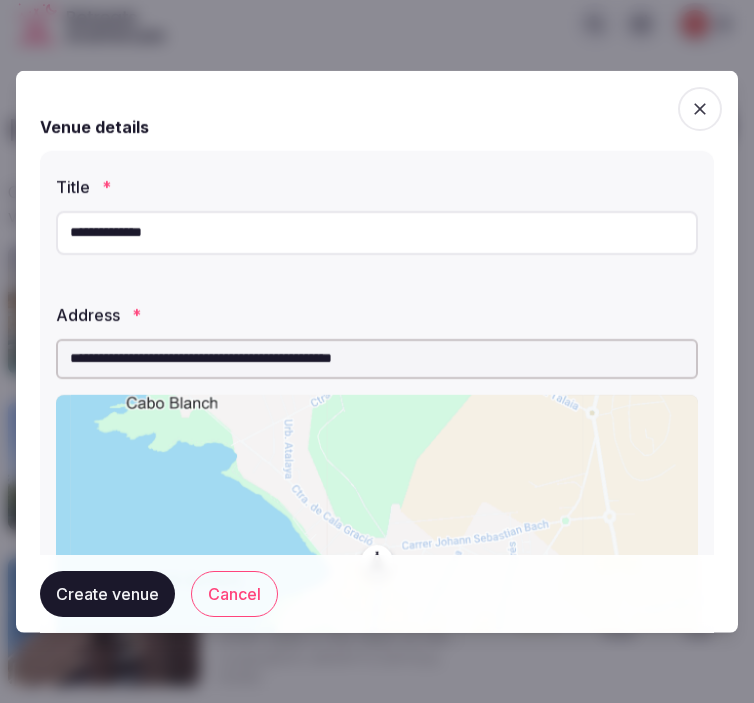 scroll, scrollTop: 0, scrollLeft: 0, axis: both 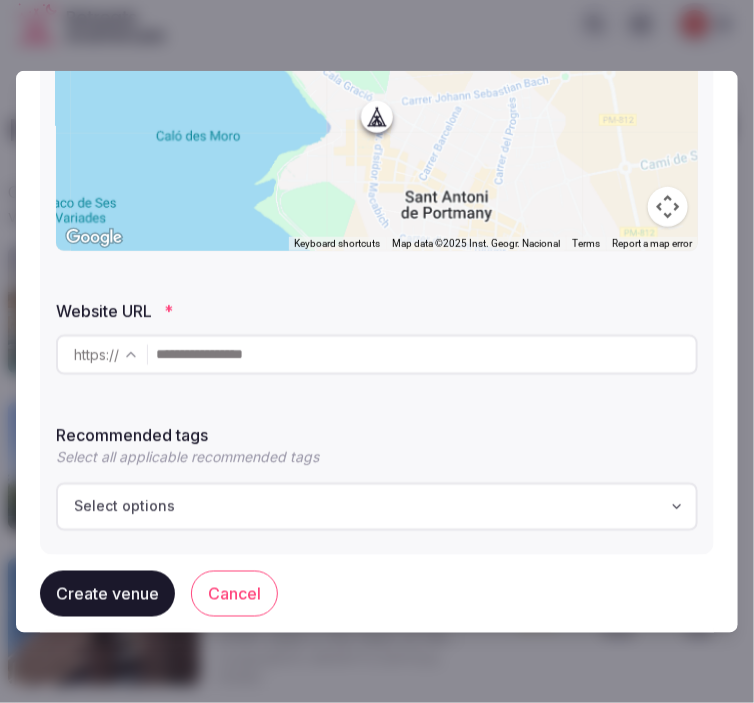 click at bounding box center [377, 351] 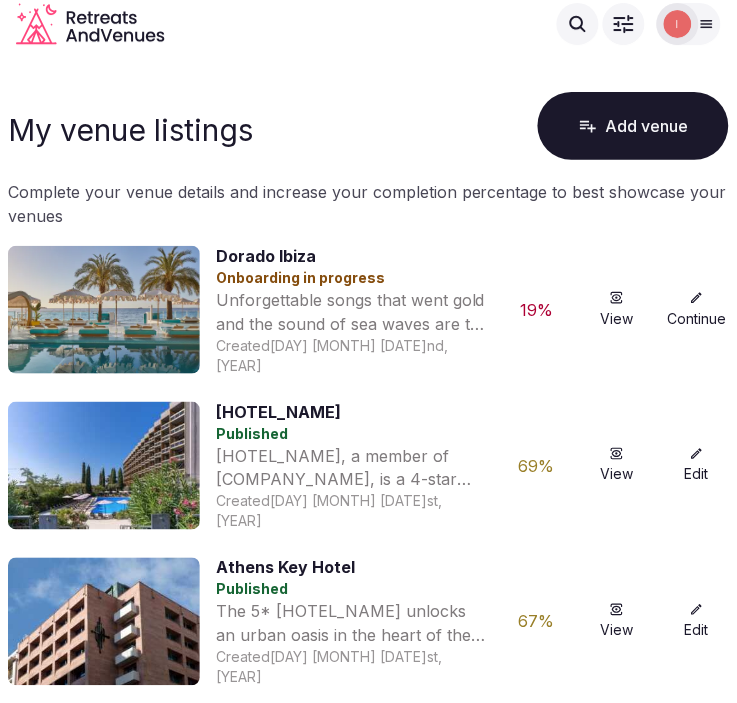 click on "Add venue" at bounding box center [633, 126] 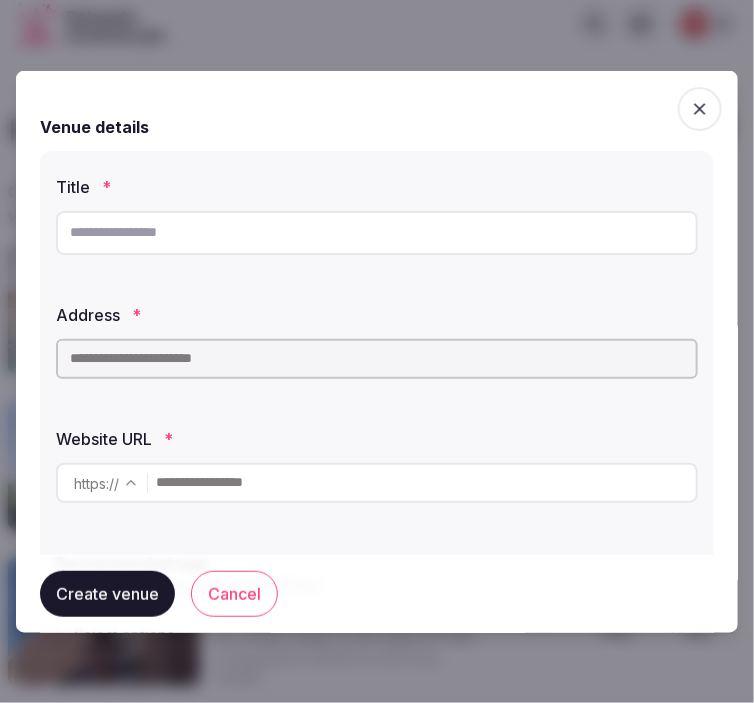 click at bounding box center (377, 232) 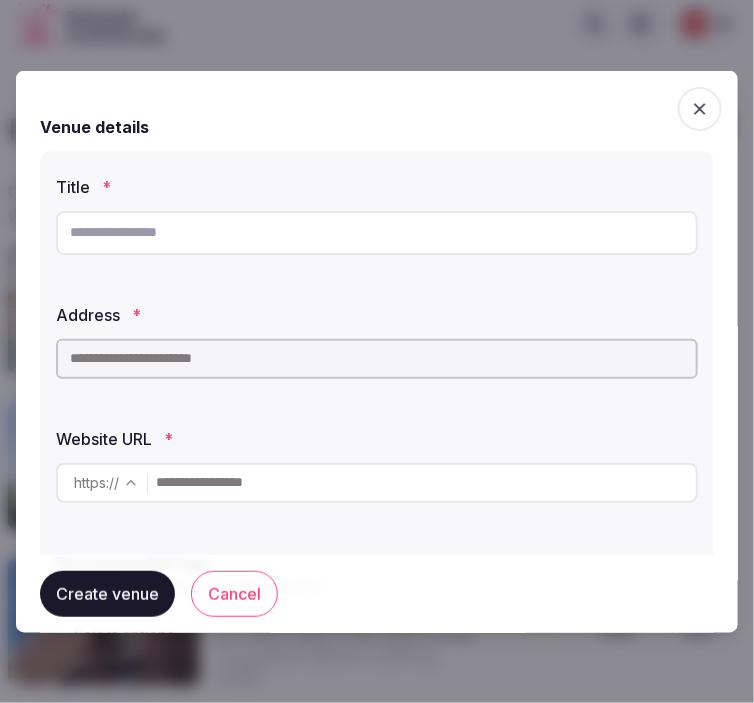 click at bounding box center [377, 232] 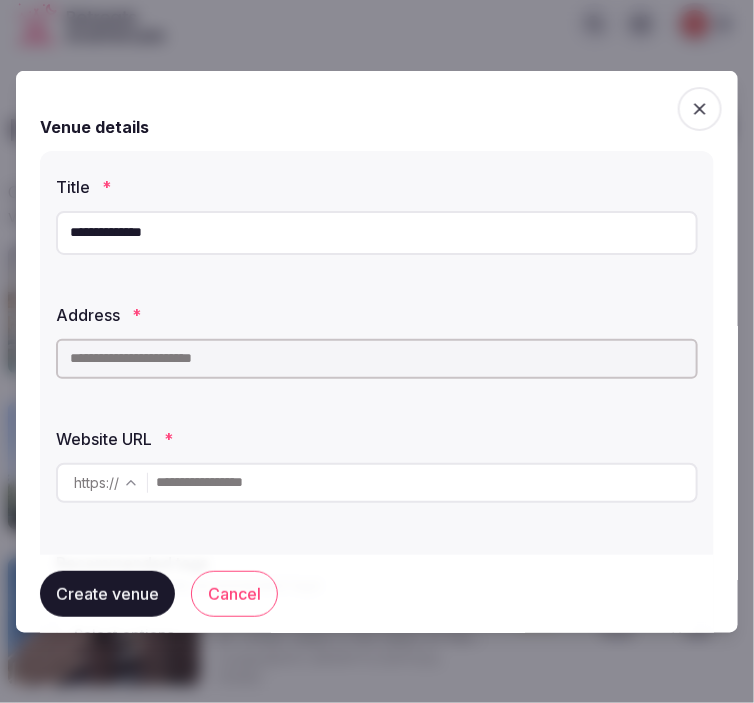 type on "**********" 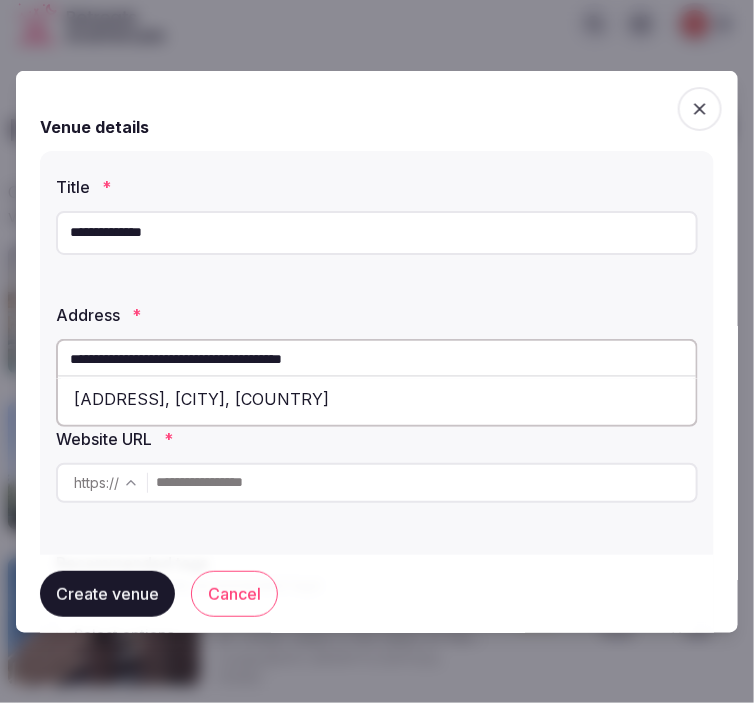 drag, startPoint x: 290, startPoint y: 395, endPoint x: 304, endPoint y: 455, distance: 61.611687 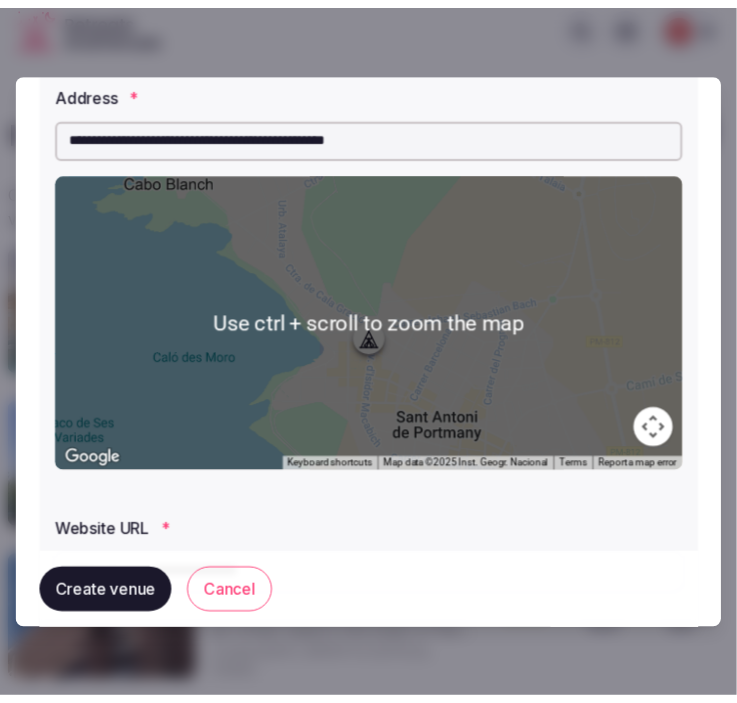 scroll, scrollTop: 444, scrollLeft: 0, axis: vertical 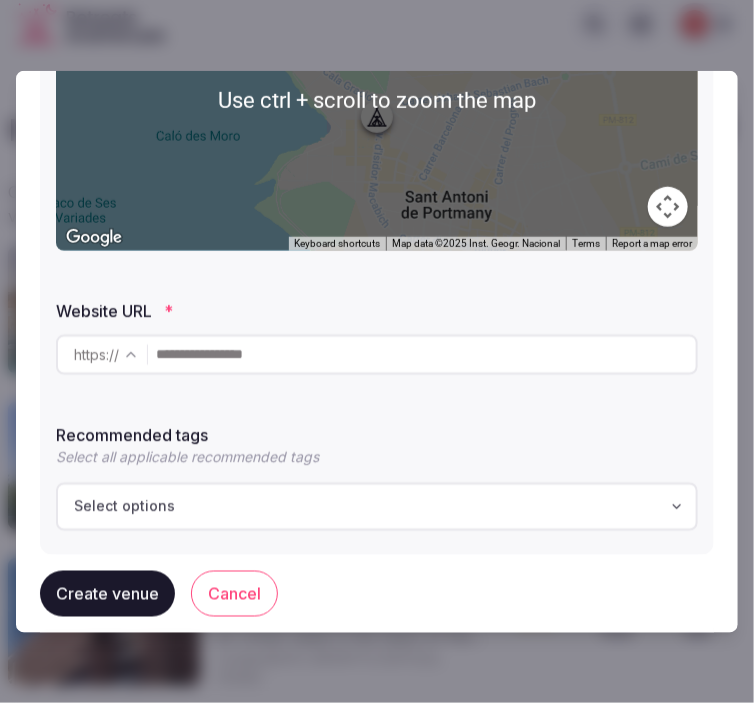 click at bounding box center (426, 354) 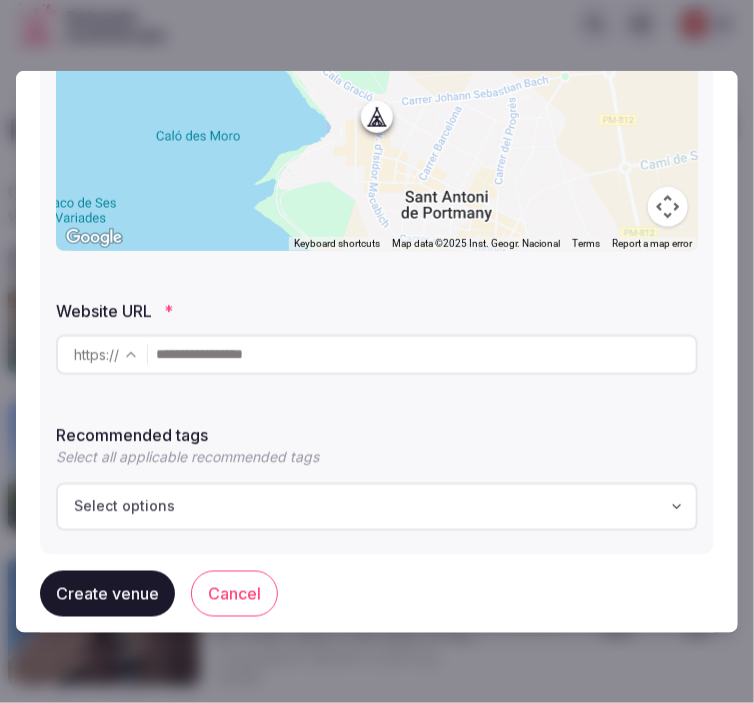 click at bounding box center [426, 354] 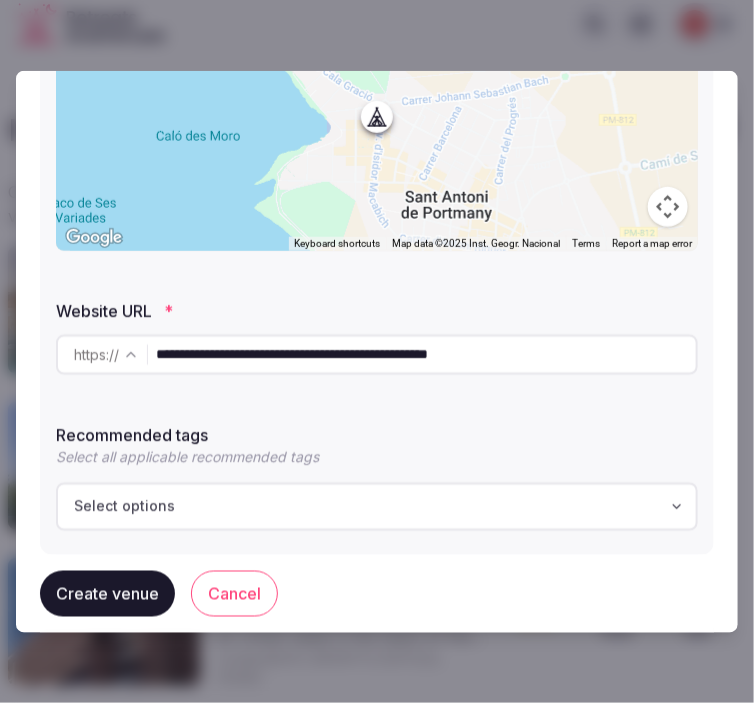 type on "**********" 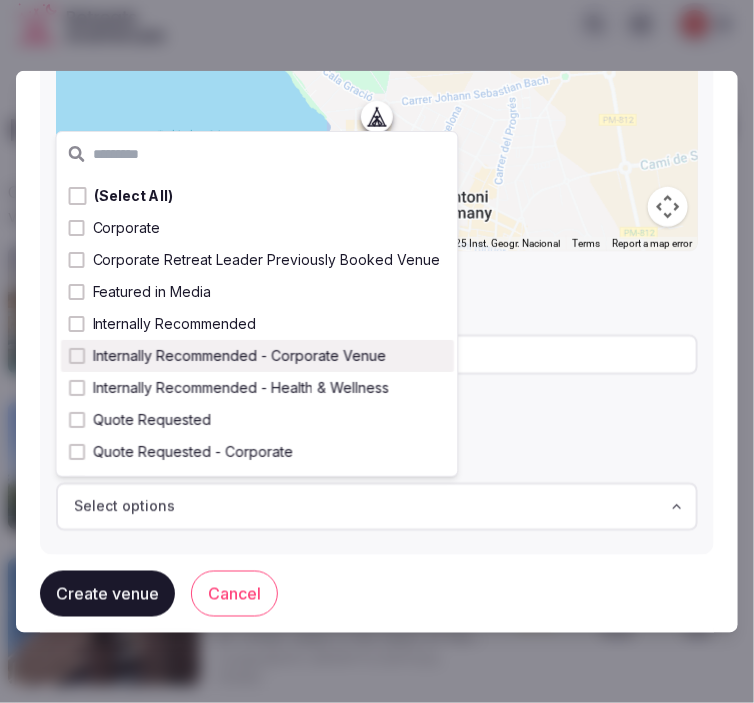 click on "Internally Recommended - Corporate Venue" at bounding box center [239, 356] 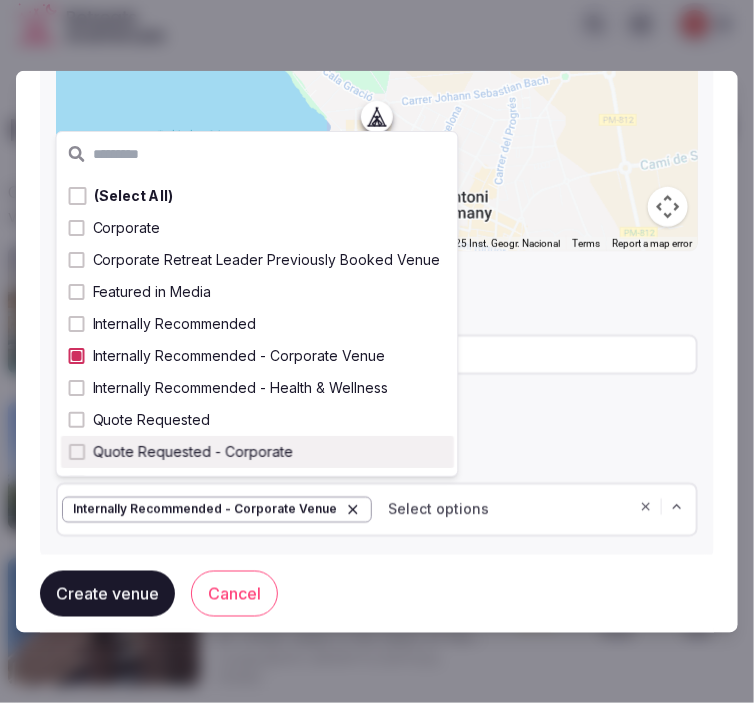 click on "Select all applicable recommended tags" at bounding box center [377, 456] 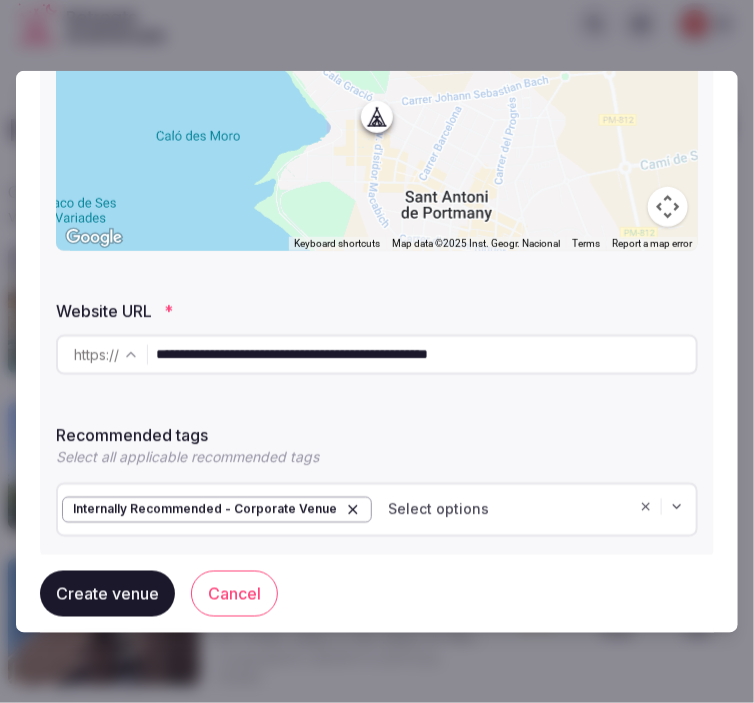click on "Create venue" at bounding box center [107, 594] 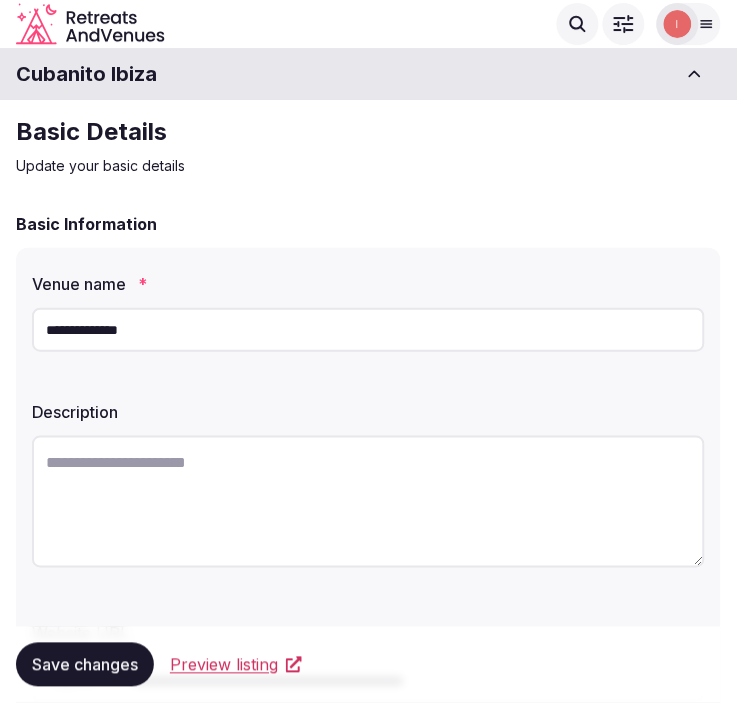 click at bounding box center [368, 502] 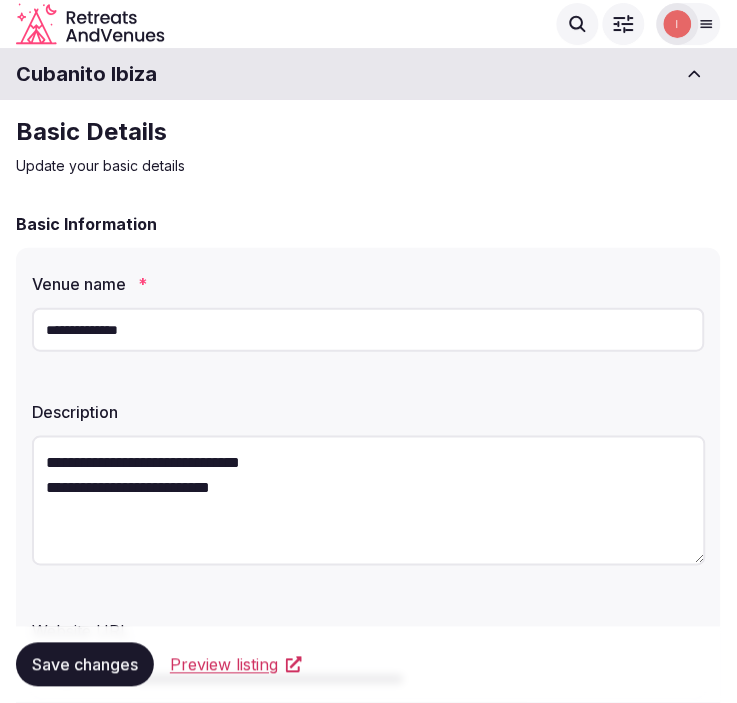 click on "**********" at bounding box center [369, 501] 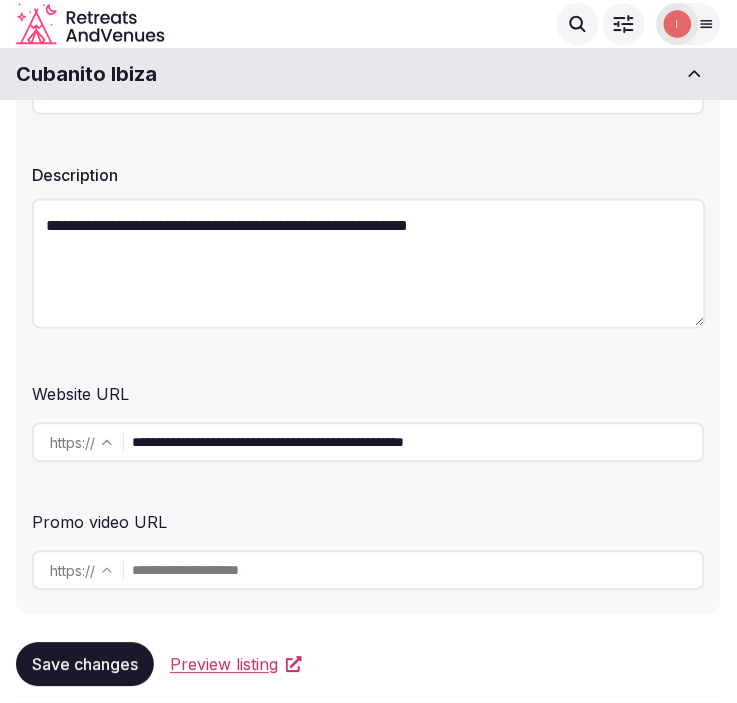 scroll, scrollTop: 444, scrollLeft: 0, axis: vertical 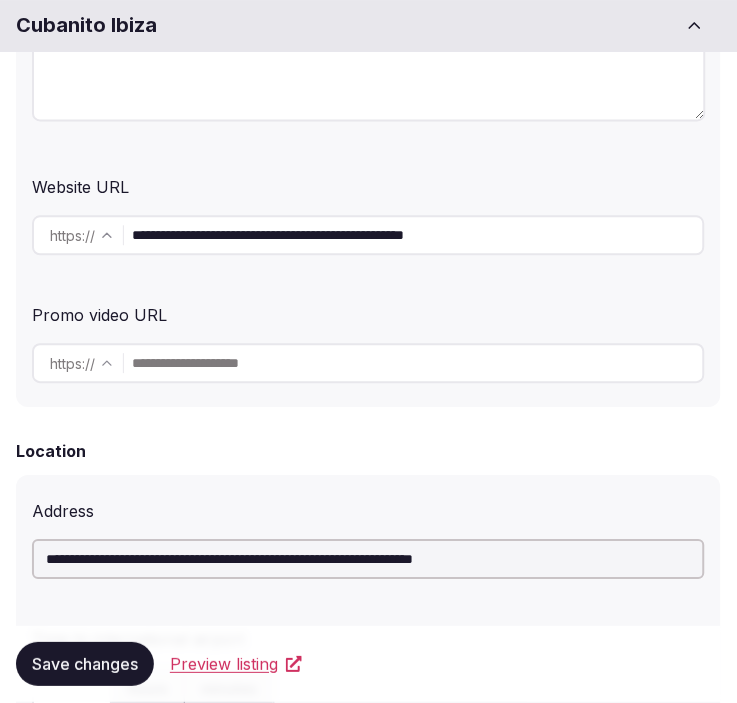 type on "**********" 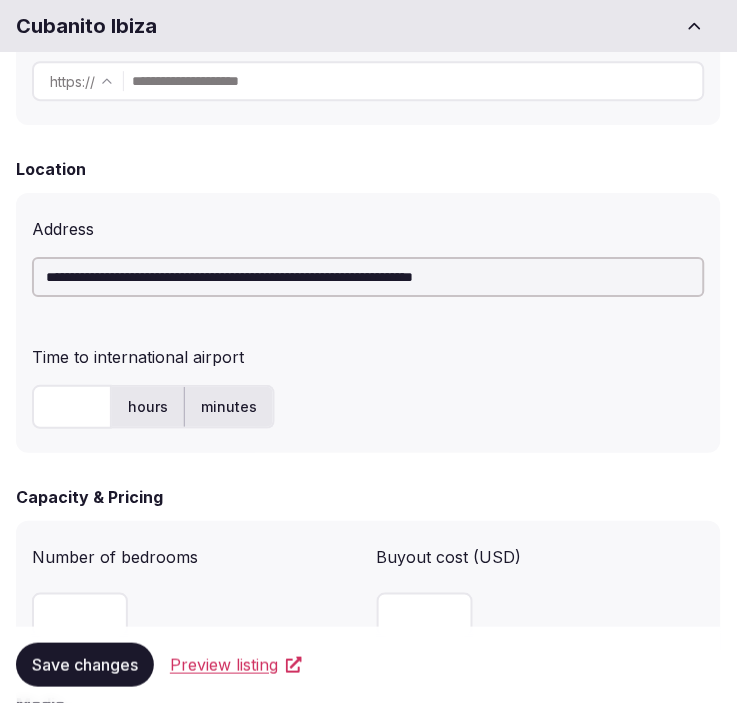 scroll, scrollTop: 777, scrollLeft: 0, axis: vertical 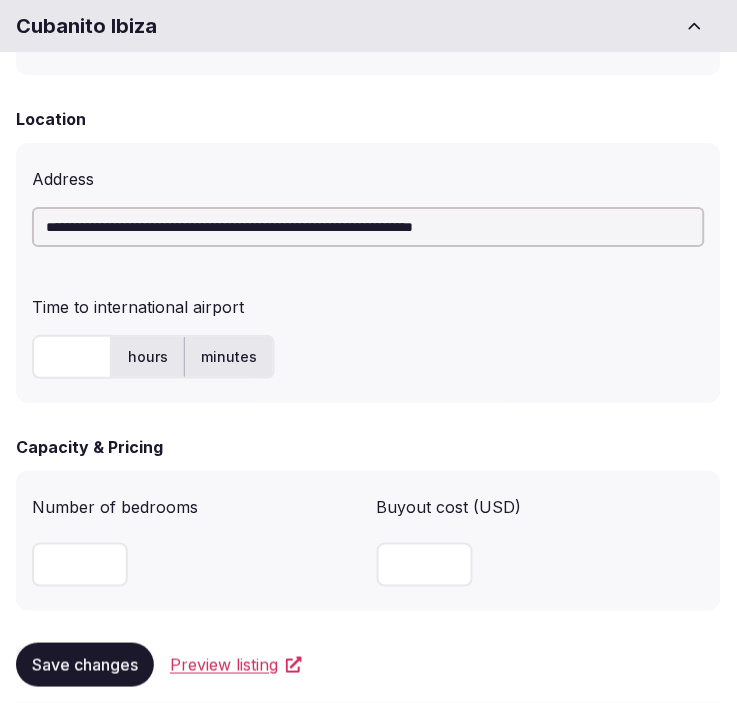 click at bounding box center [72, 357] 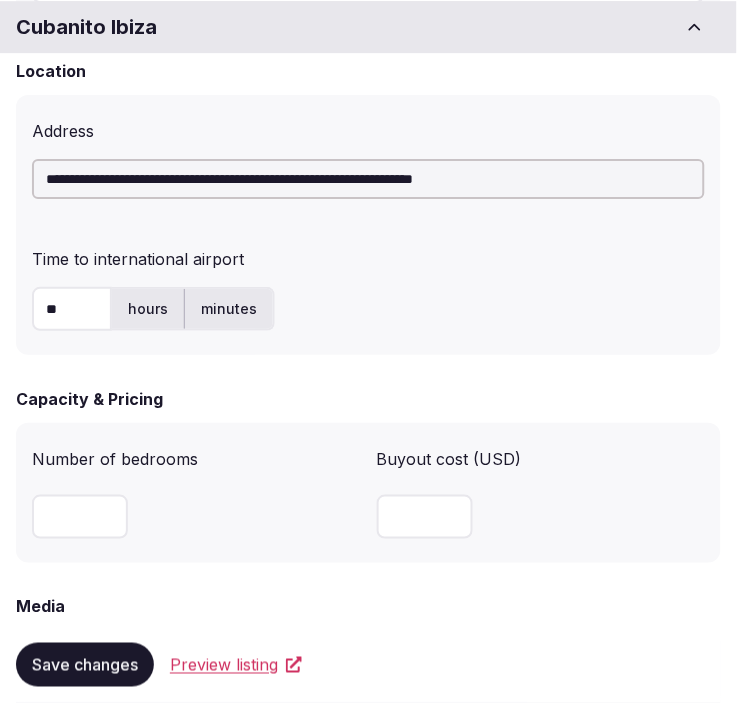 scroll, scrollTop: 1000, scrollLeft: 0, axis: vertical 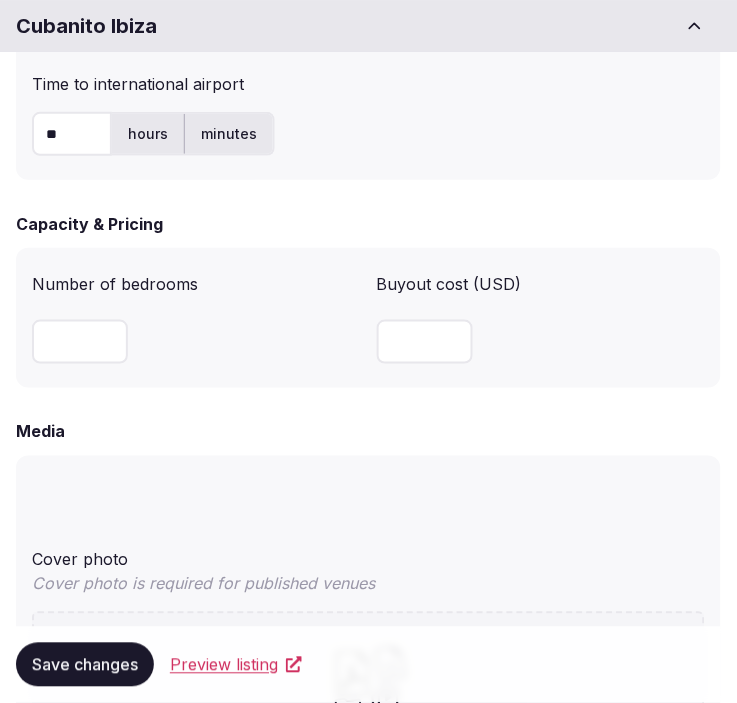 type on "**" 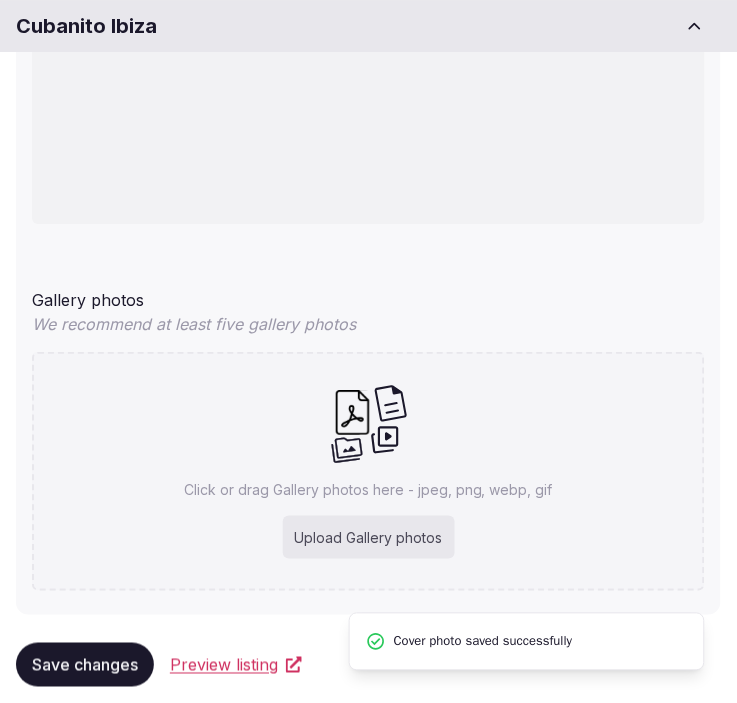 scroll, scrollTop: 1802, scrollLeft: 0, axis: vertical 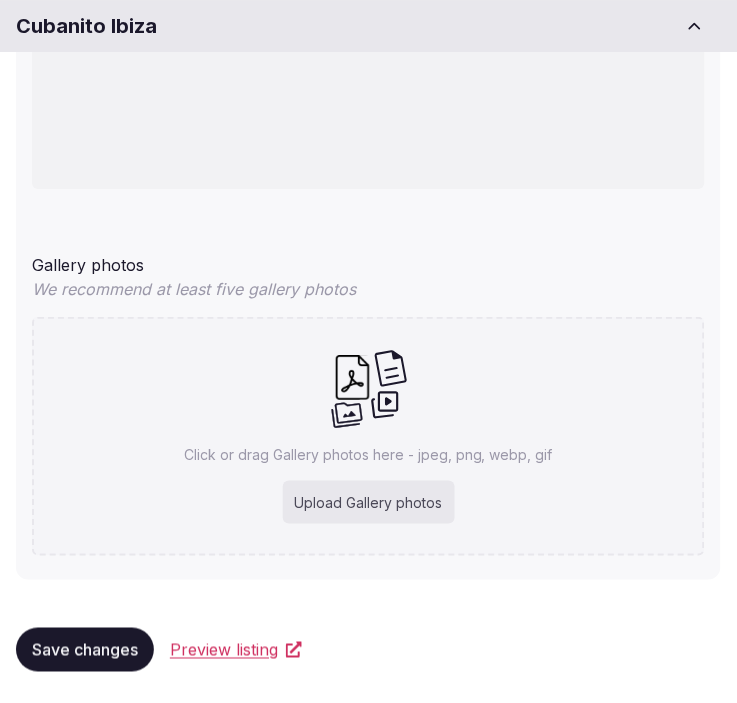 click on "Save changes" at bounding box center [85, 650] 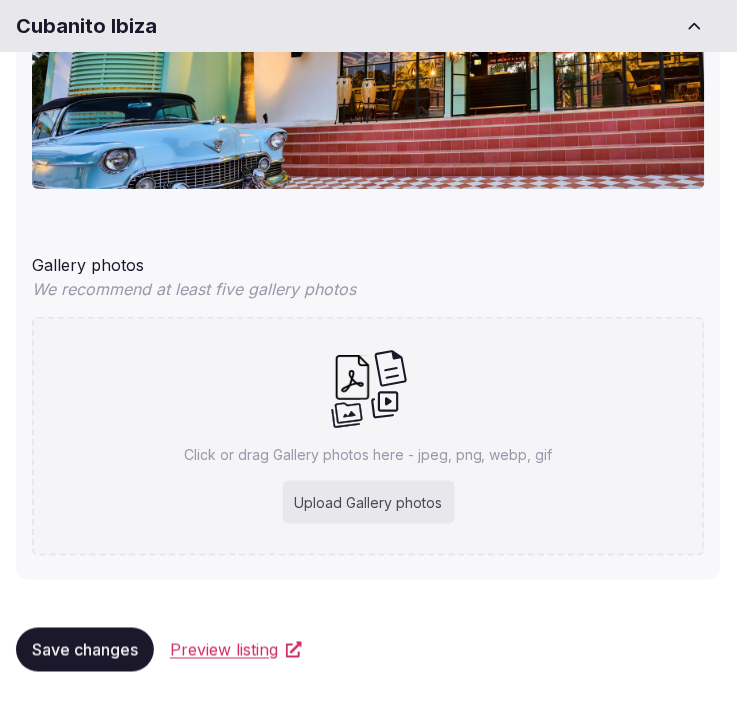 click on "Save changes Preview listing" at bounding box center (368, 650) 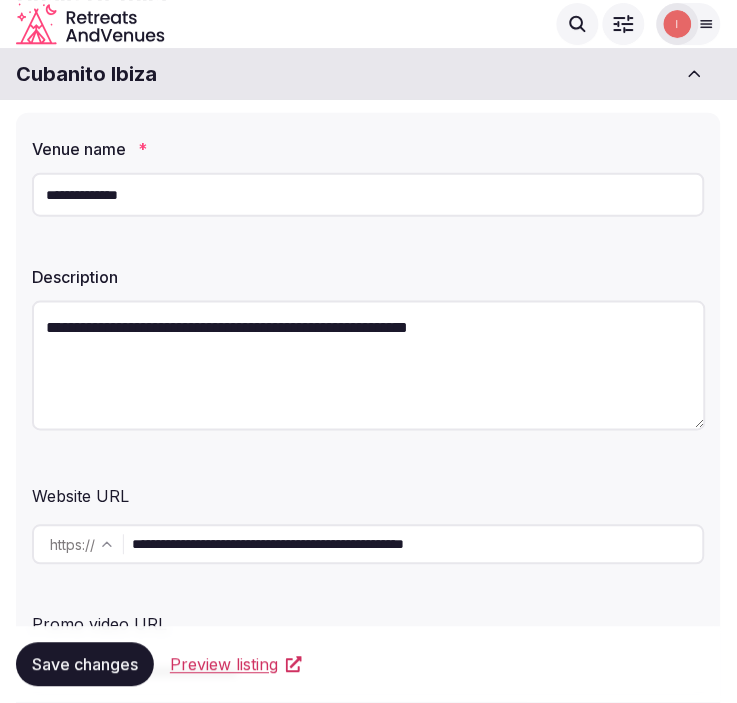scroll, scrollTop: 0, scrollLeft: 0, axis: both 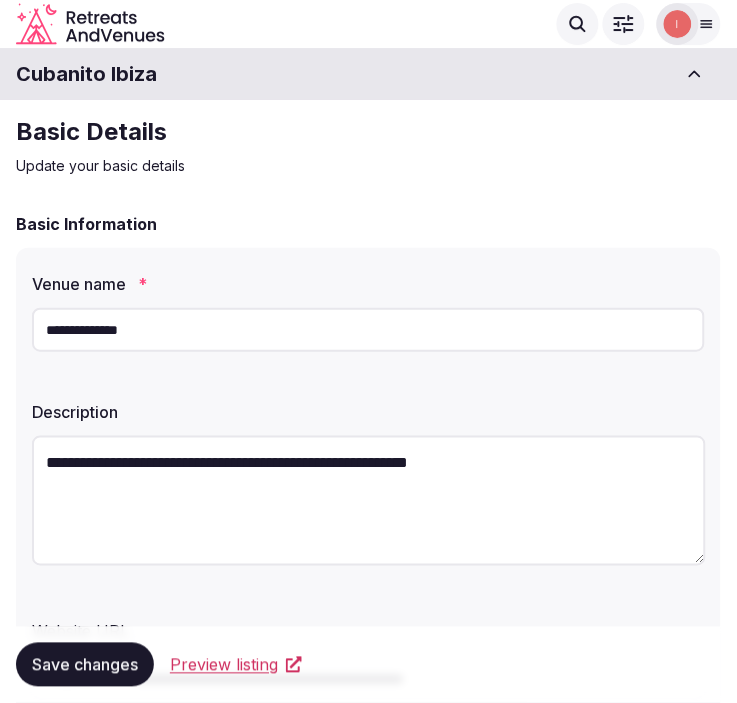 click on "**********" at bounding box center [368, 330] 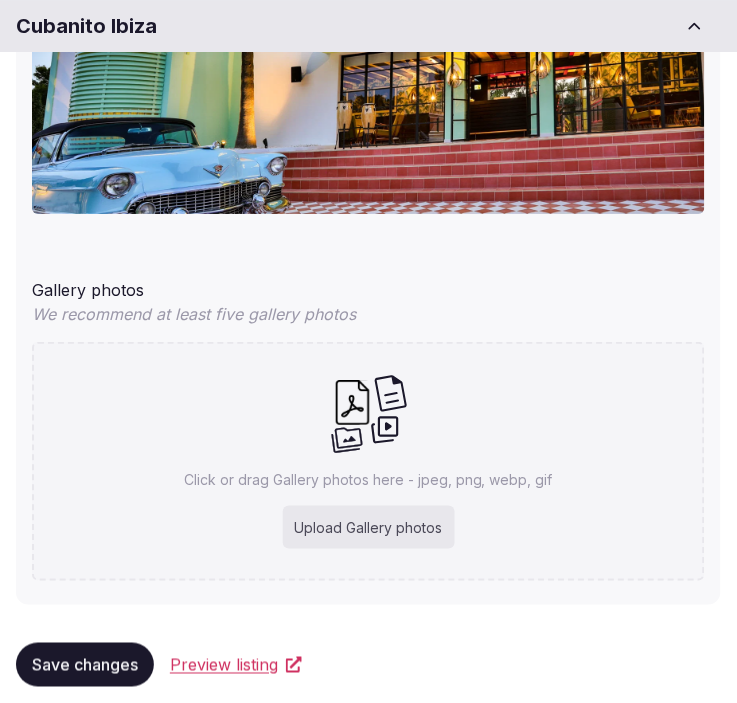 scroll, scrollTop: 1802, scrollLeft: 0, axis: vertical 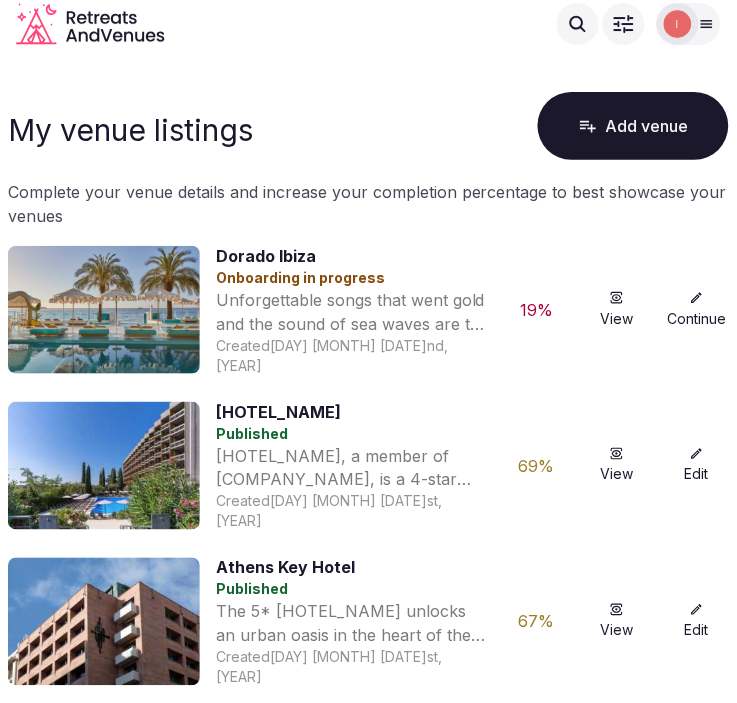 click on "Add venue" at bounding box center [633, 126] 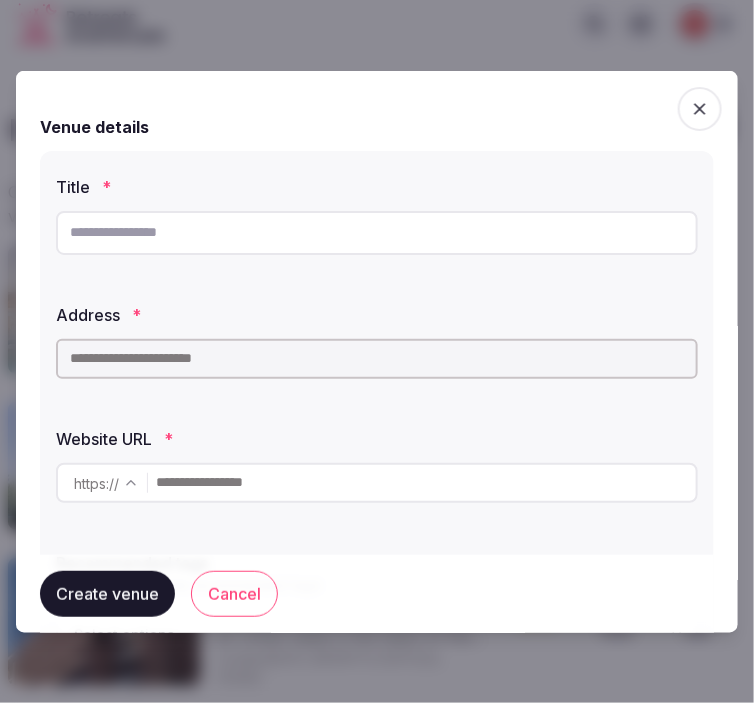 click at bounding box center [377, 232] 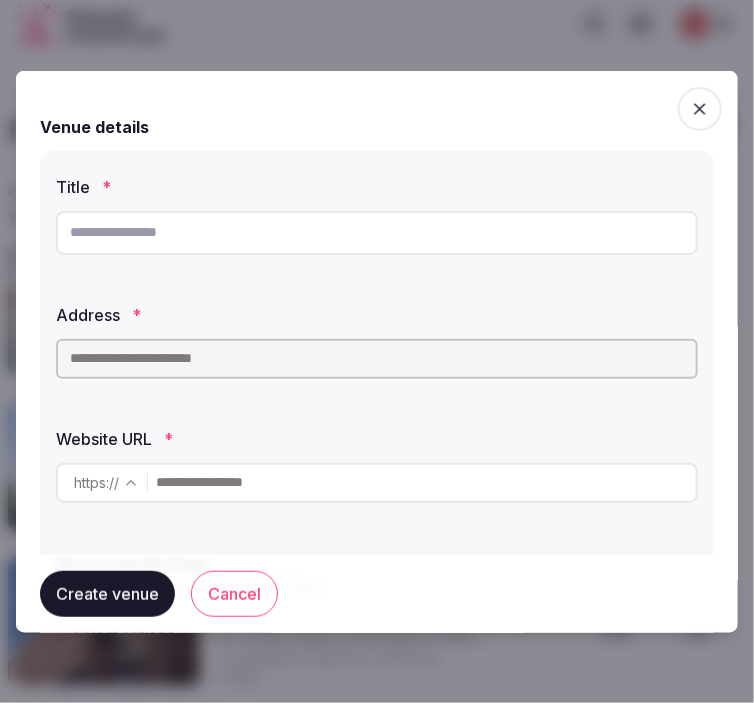 paste on "**********" 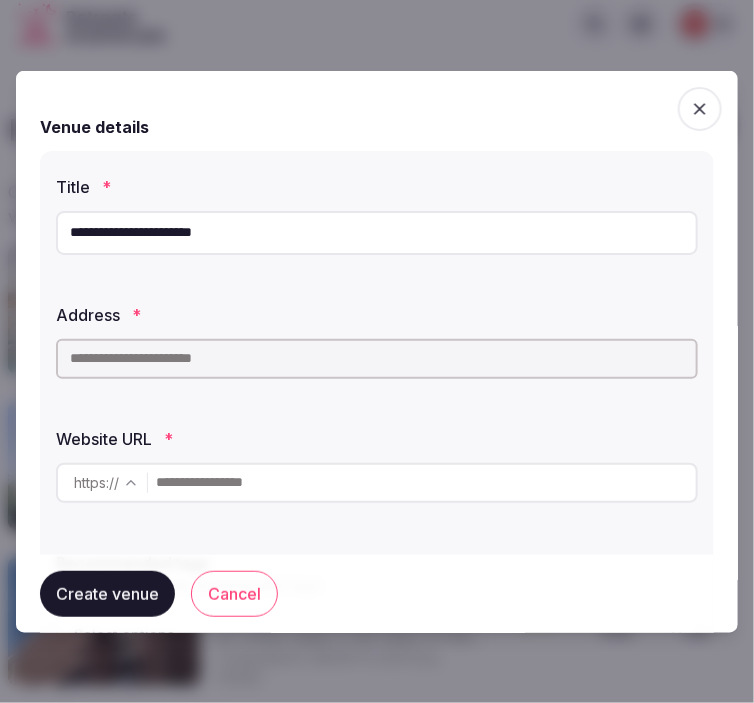 type on "**********" 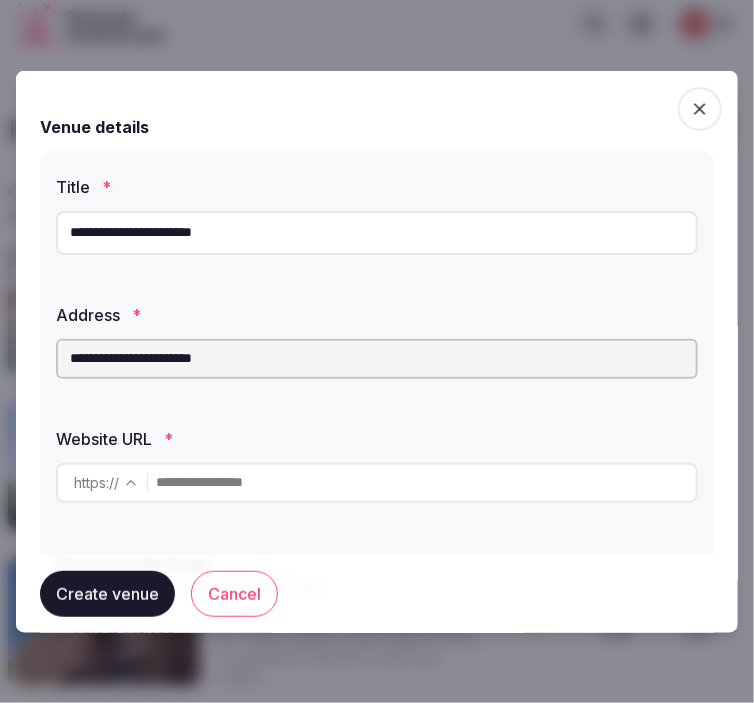 type on "**********" 